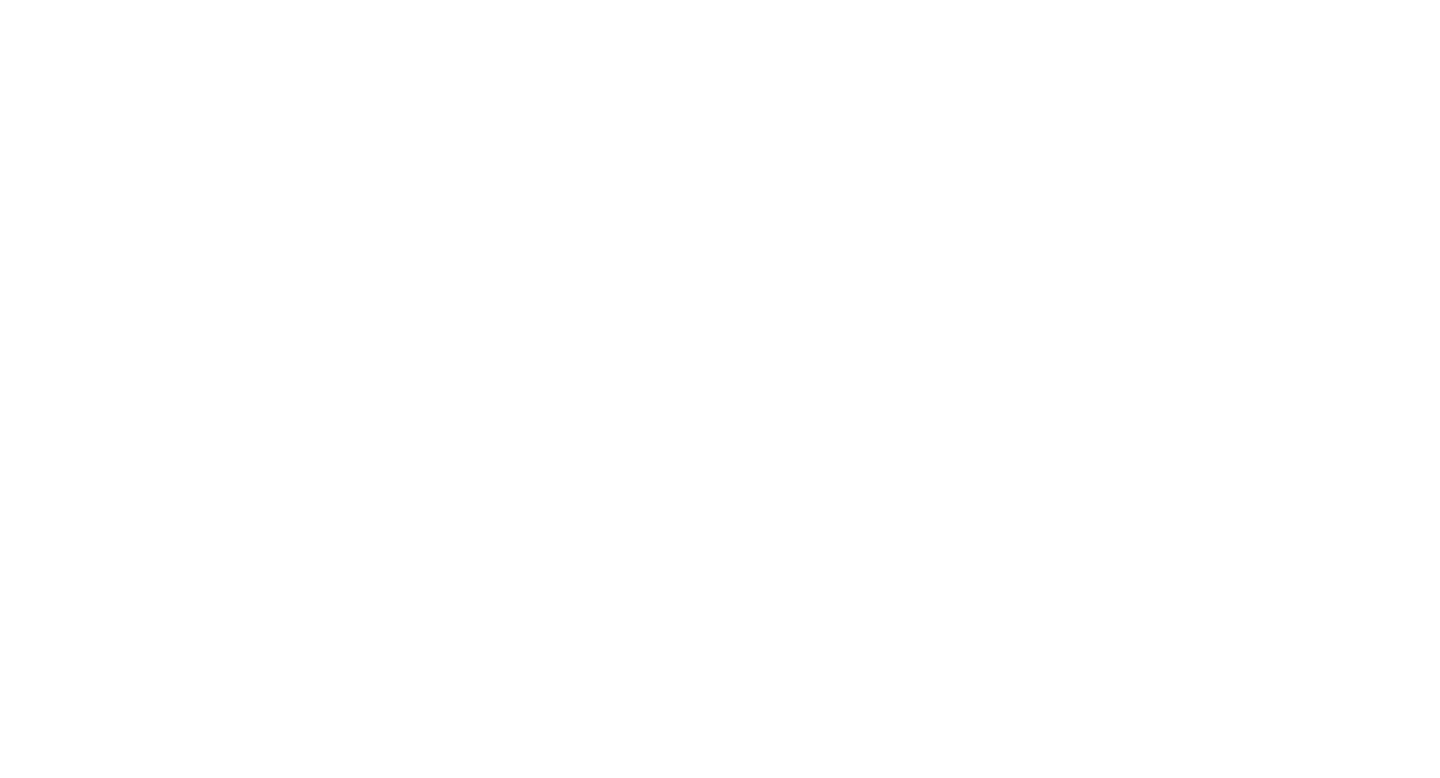 scroll, scrollTop: 0, scrollLeft: 0, axis: both 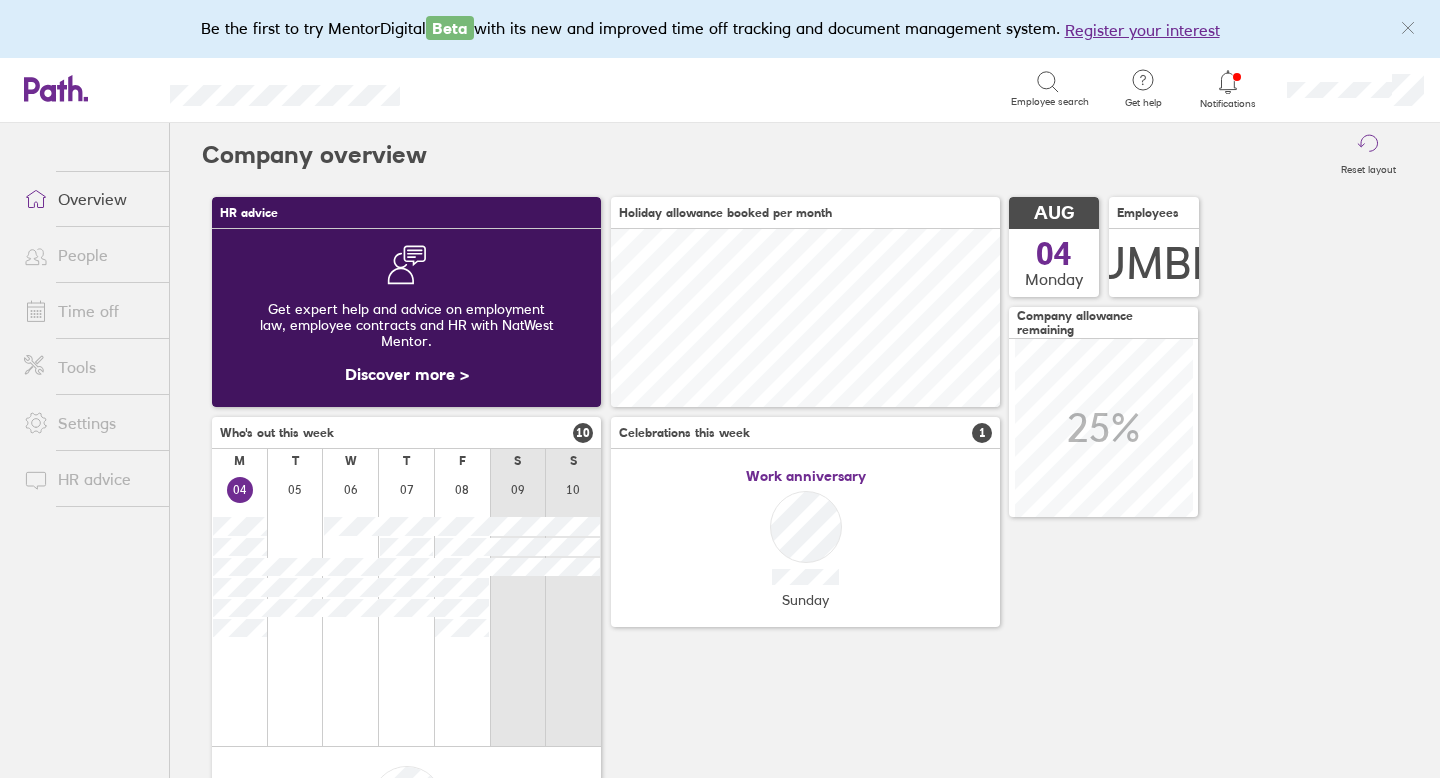 click on "Time off" at bounding box center [88, 311] 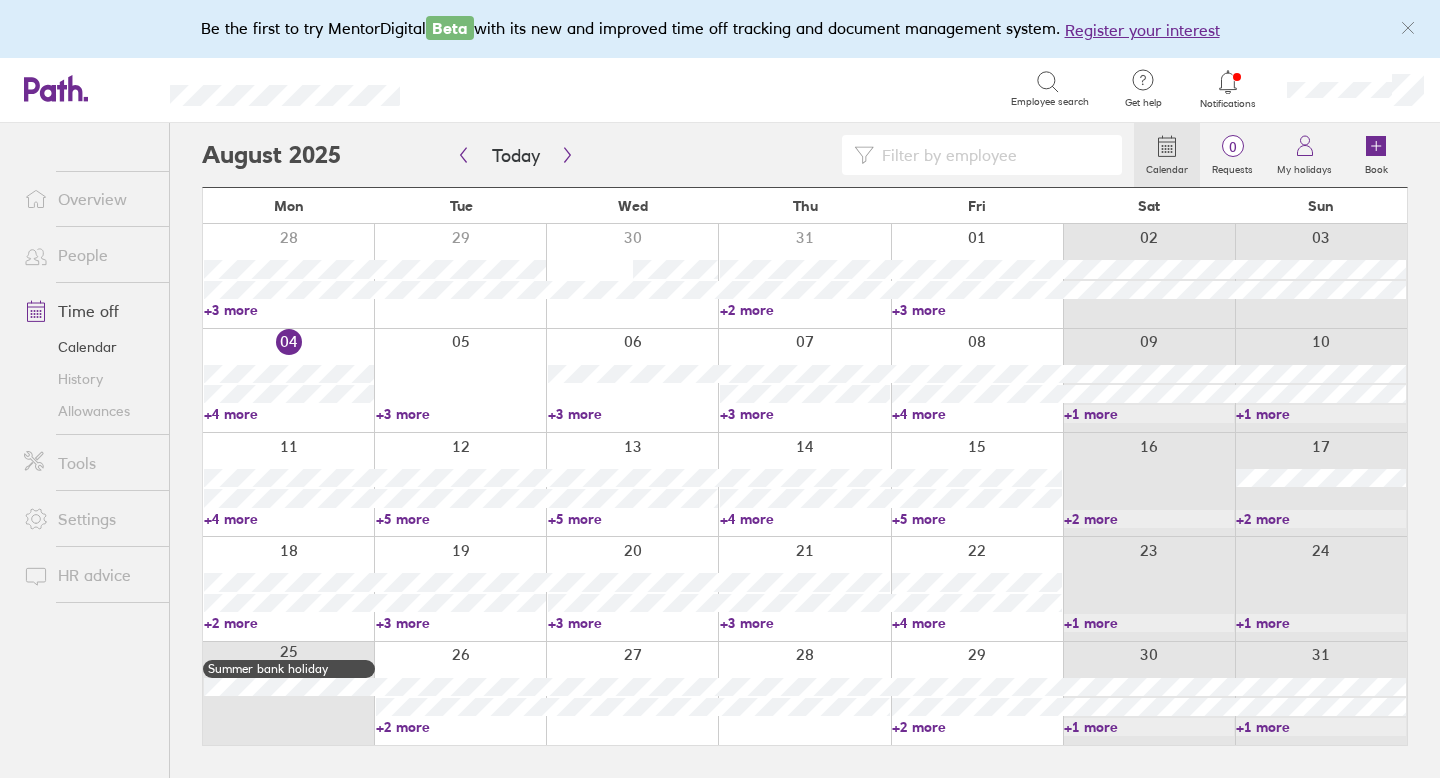 click on "Allowances" at bounding box center (88, 411) 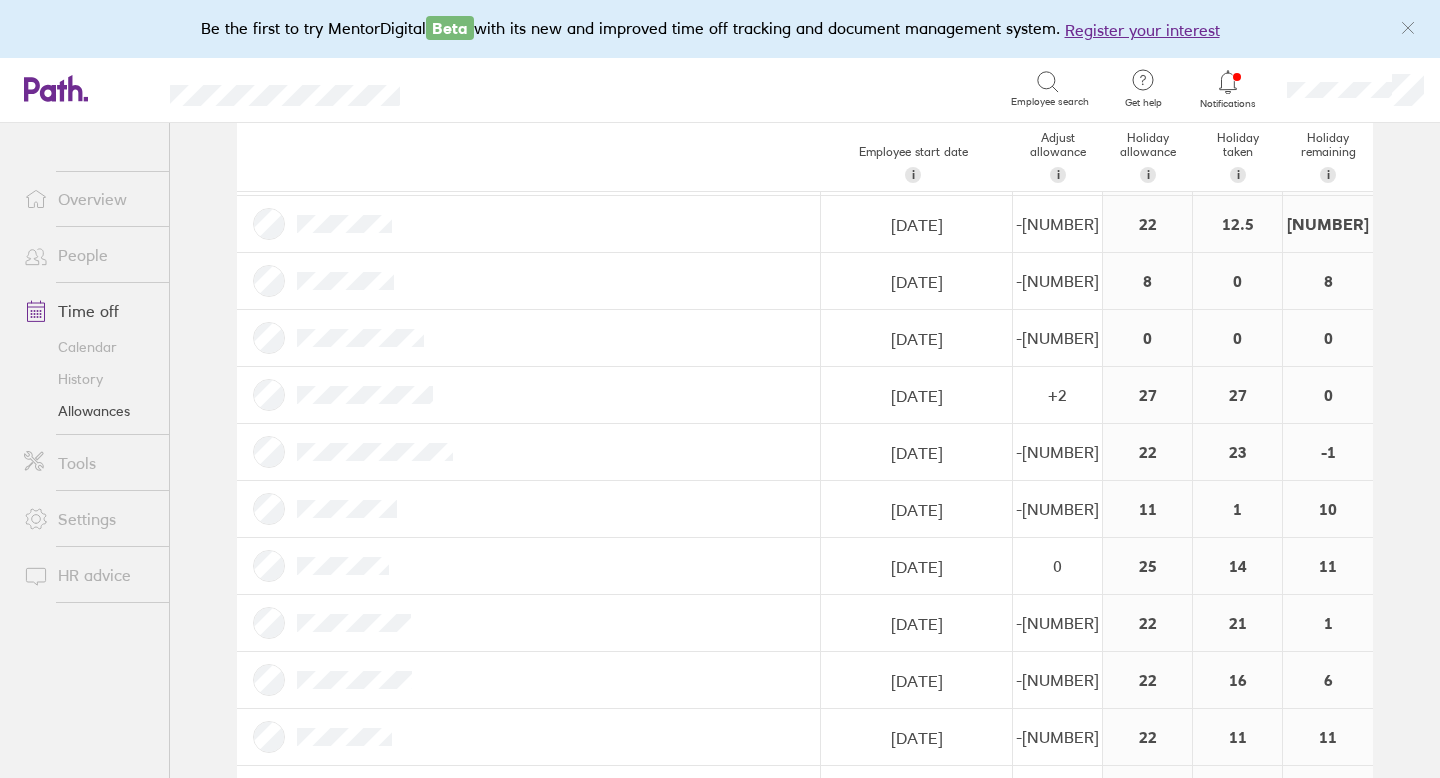 scroll, scrollTop: 0, scrollLeft: 0, axis: both 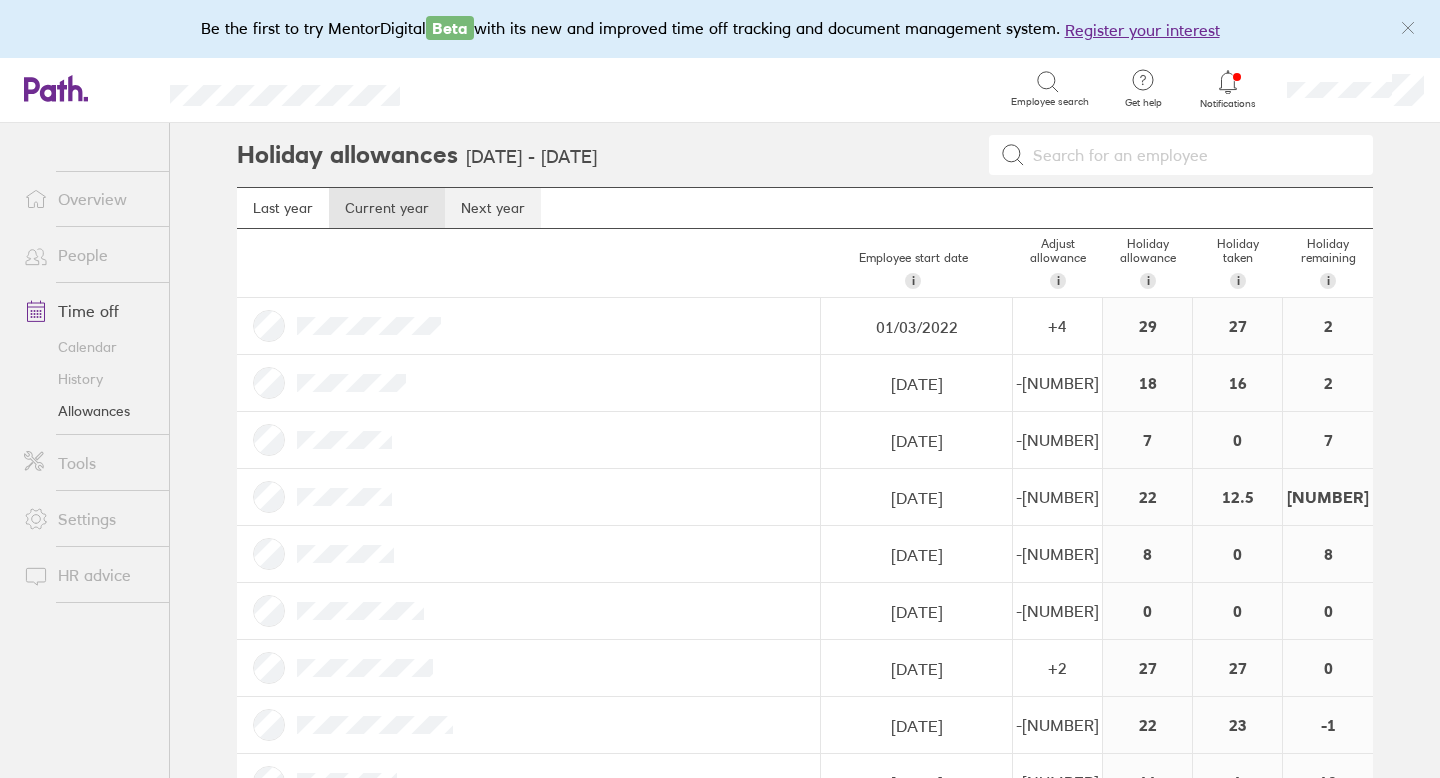click on "Next year" at bounding box center (493, 208) 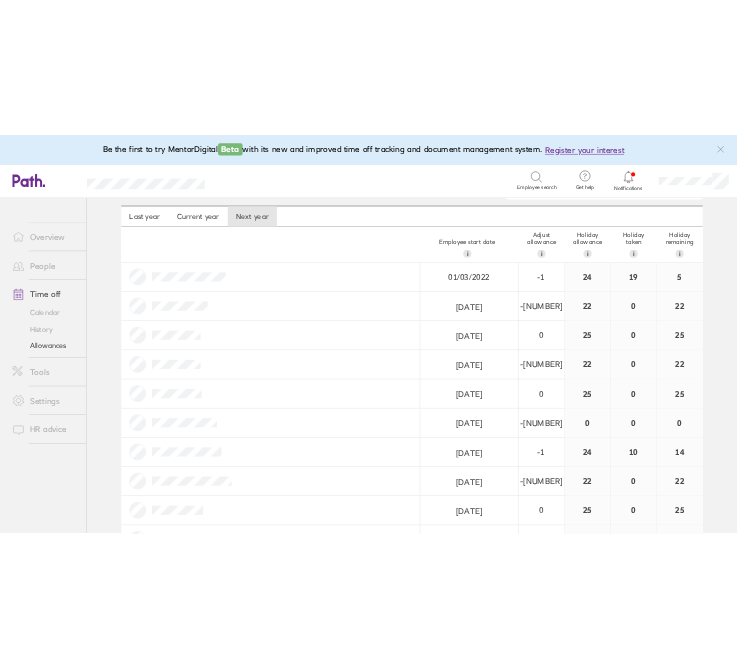 scroll, scrollTop: 0, scrollLeft: 0, axis: both 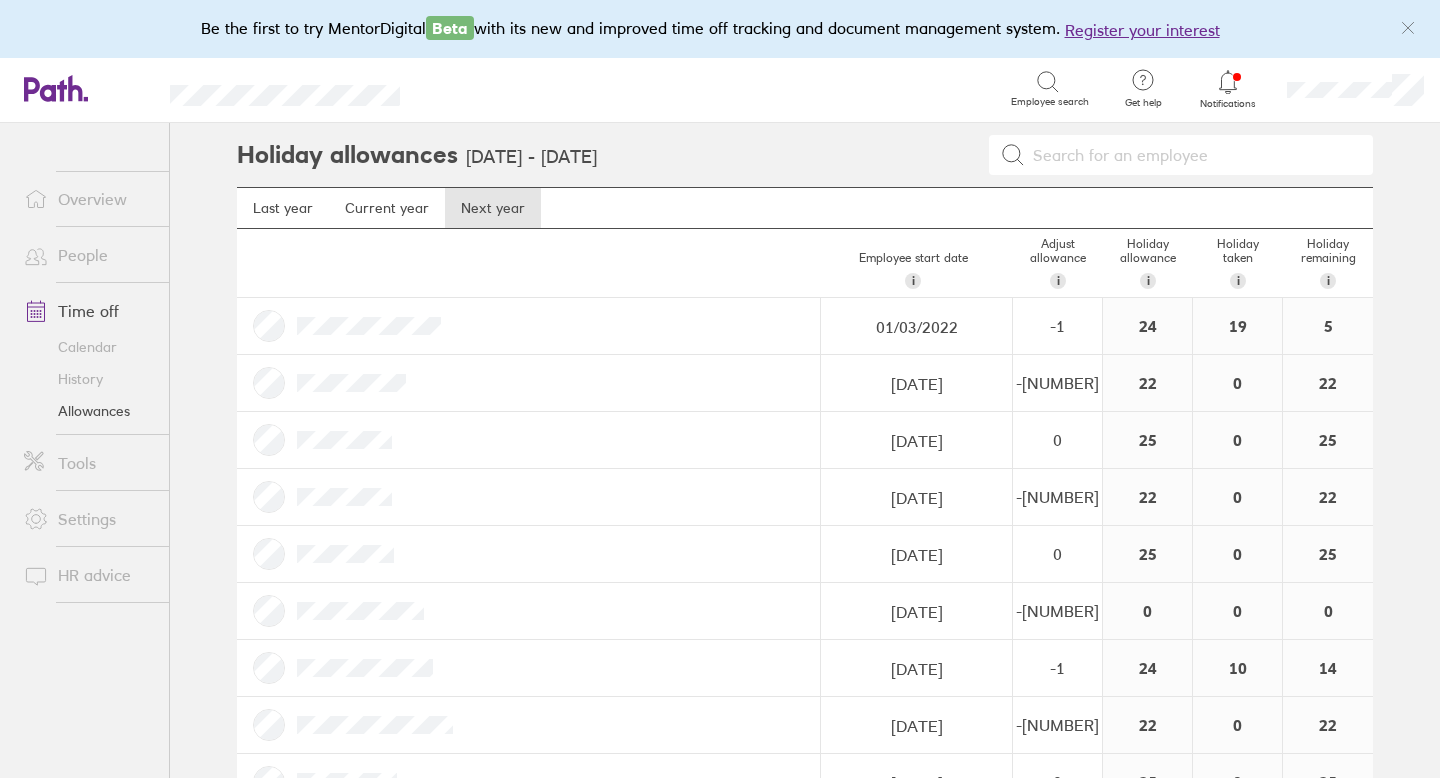 click on "Time off" at bounding box center [88, 311] 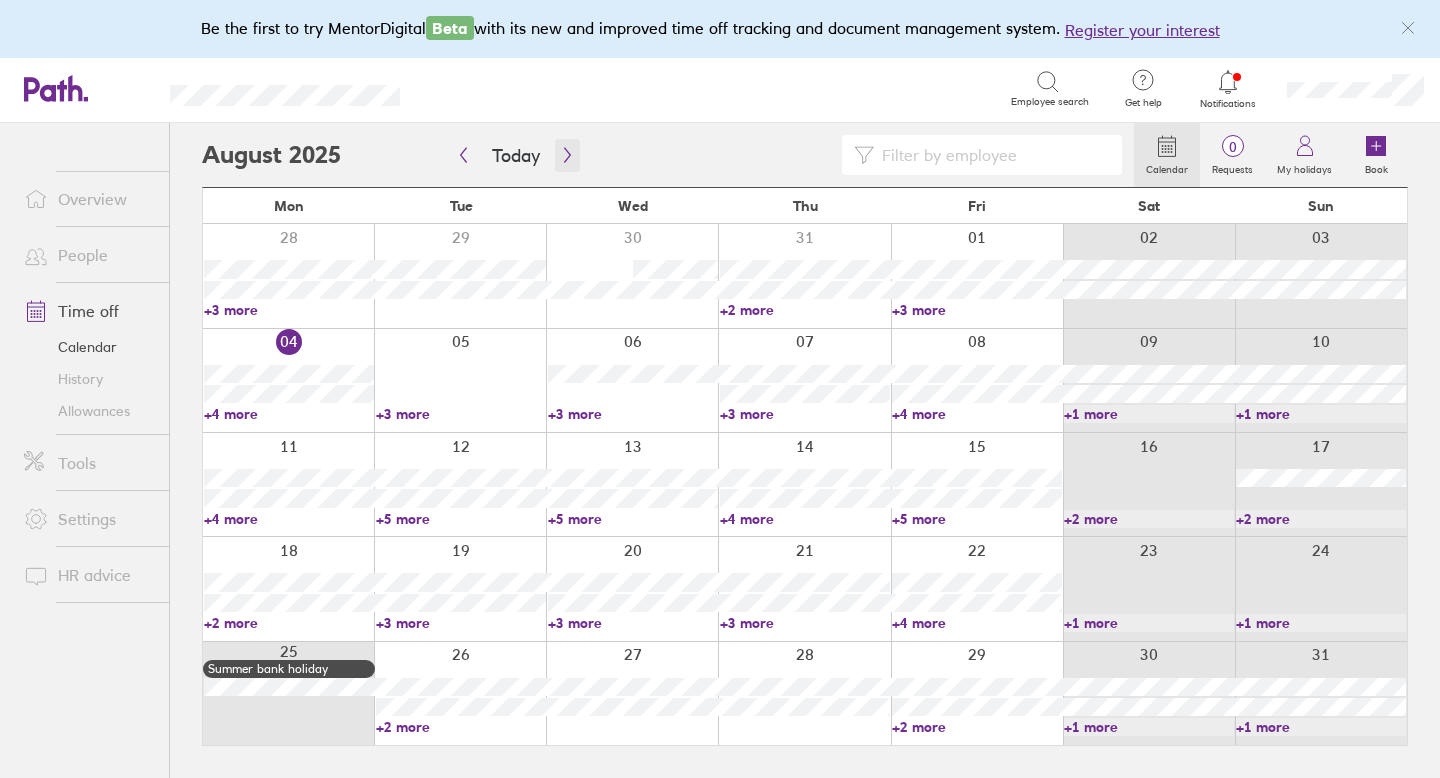 click 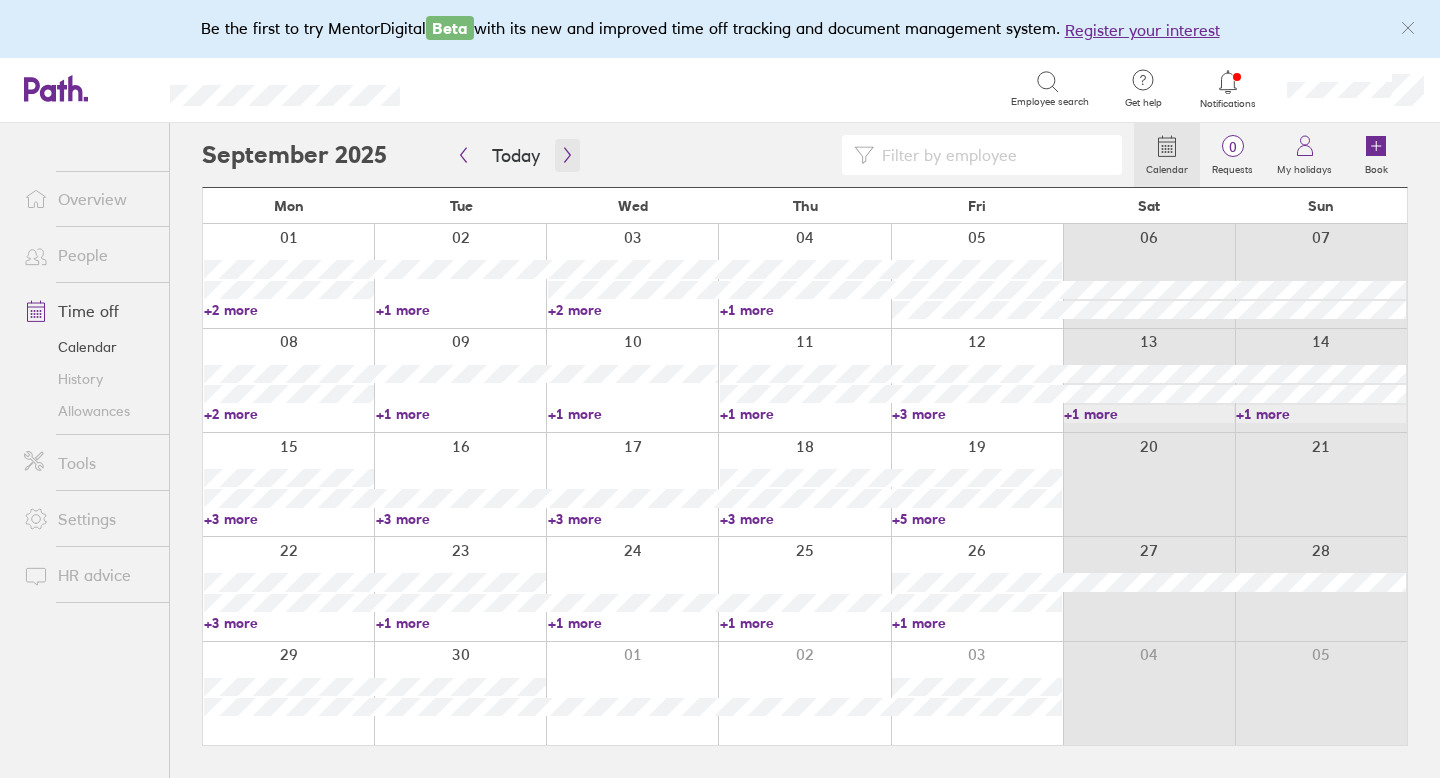 click 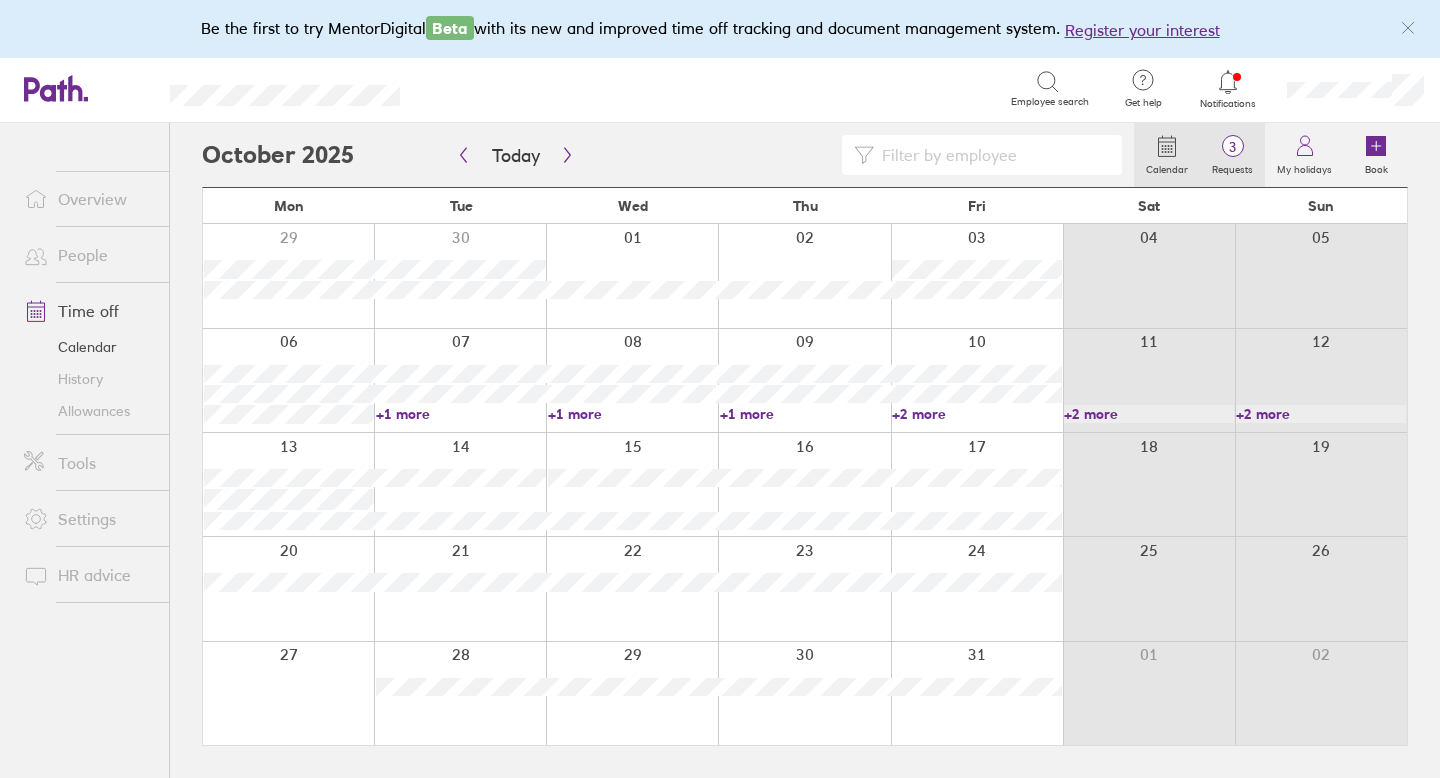 click on "3" at bounding box center (1232, 147) 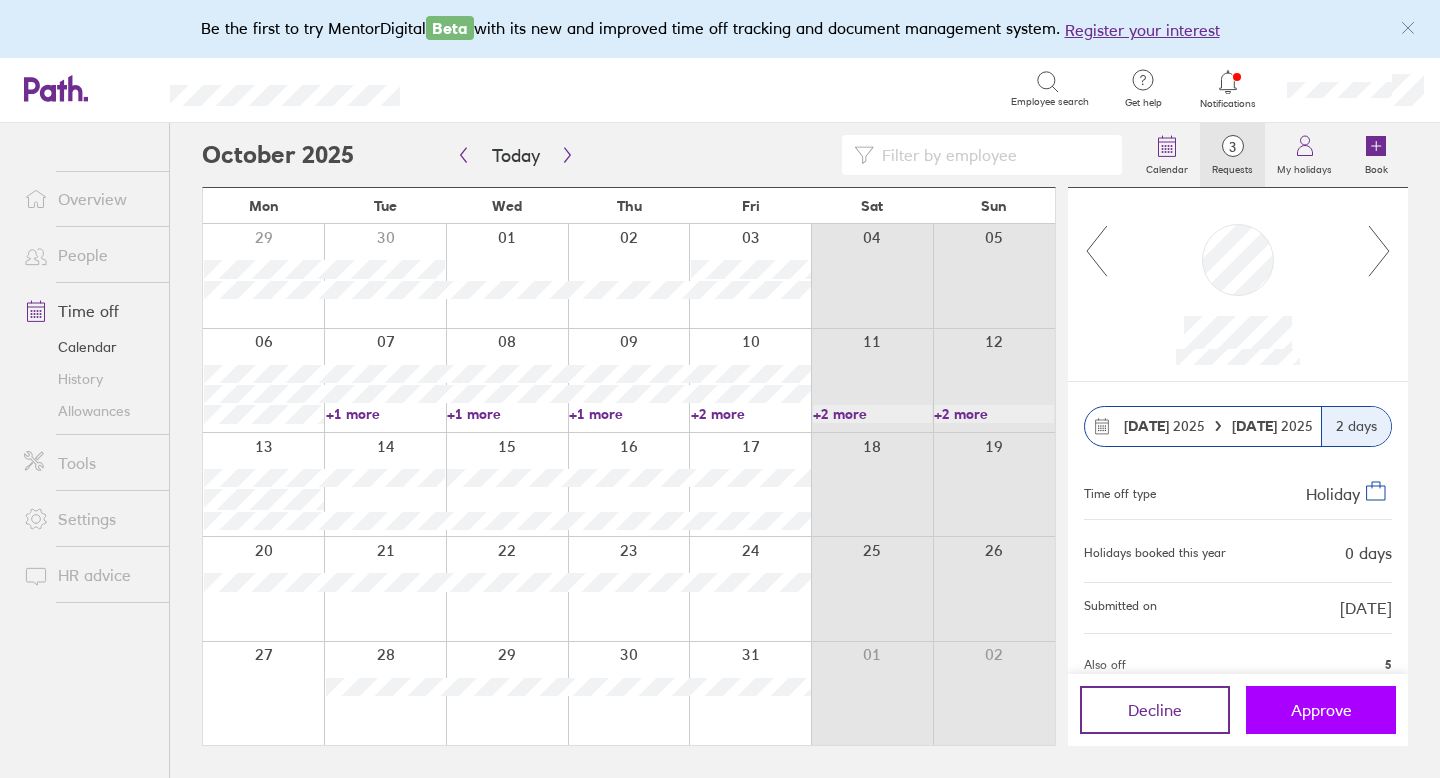 click on "Approve" at bounding box center [1321, 710] 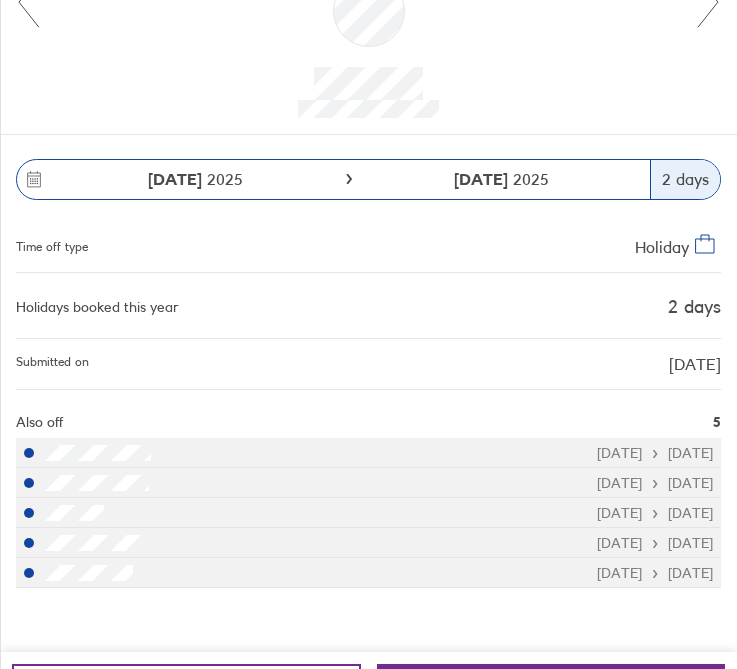 scroll, scrollTop: 295, scrollLeft: 0, axis: vertical 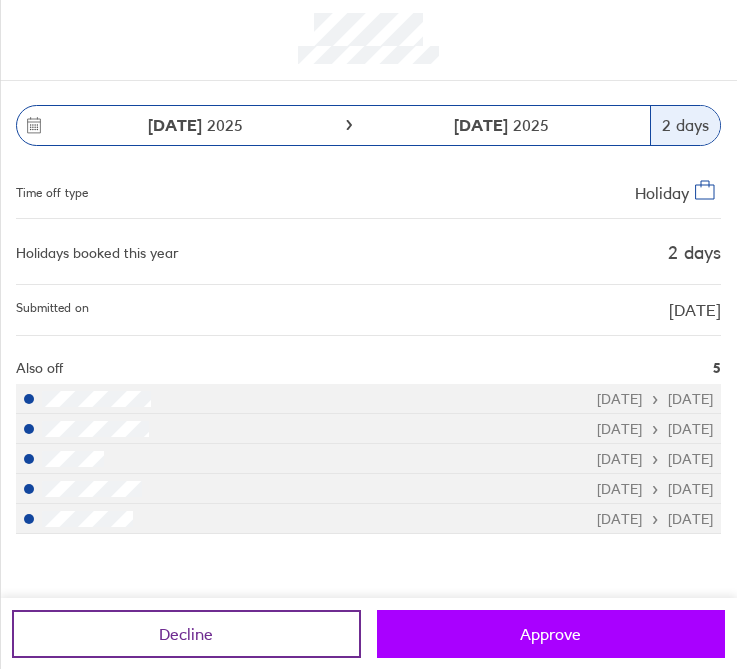 click on "Approve" at bounding box center [551, 634] 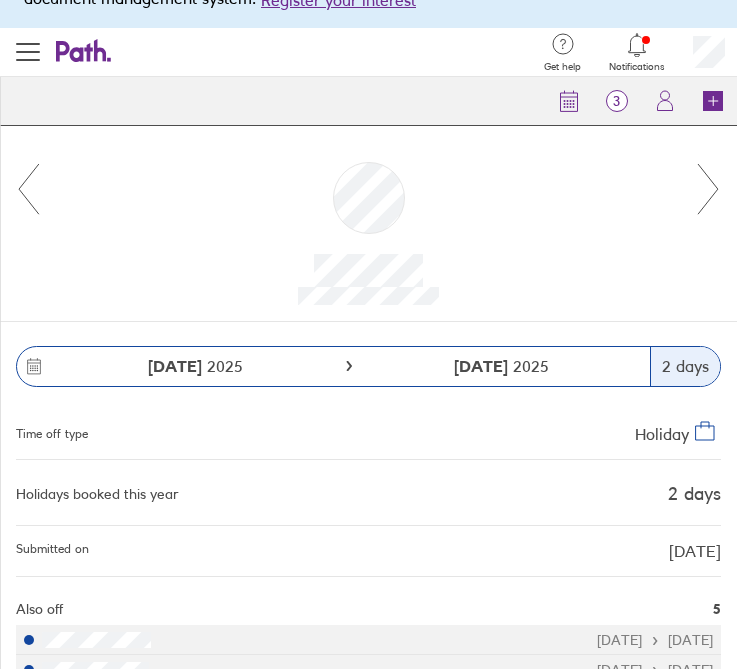 scroll, scrollTop: 0, scrollLeft: 0, axis: both 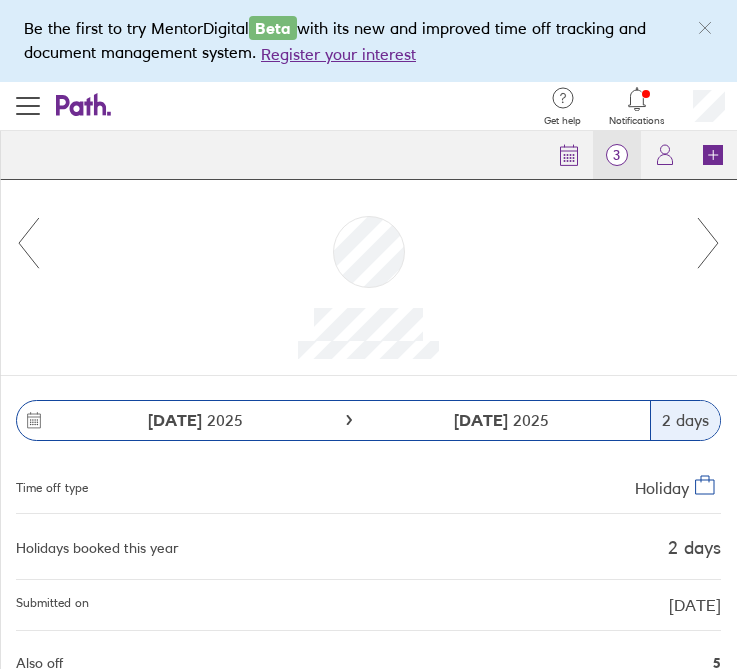 click on "3" at bounding box center (617, 155) 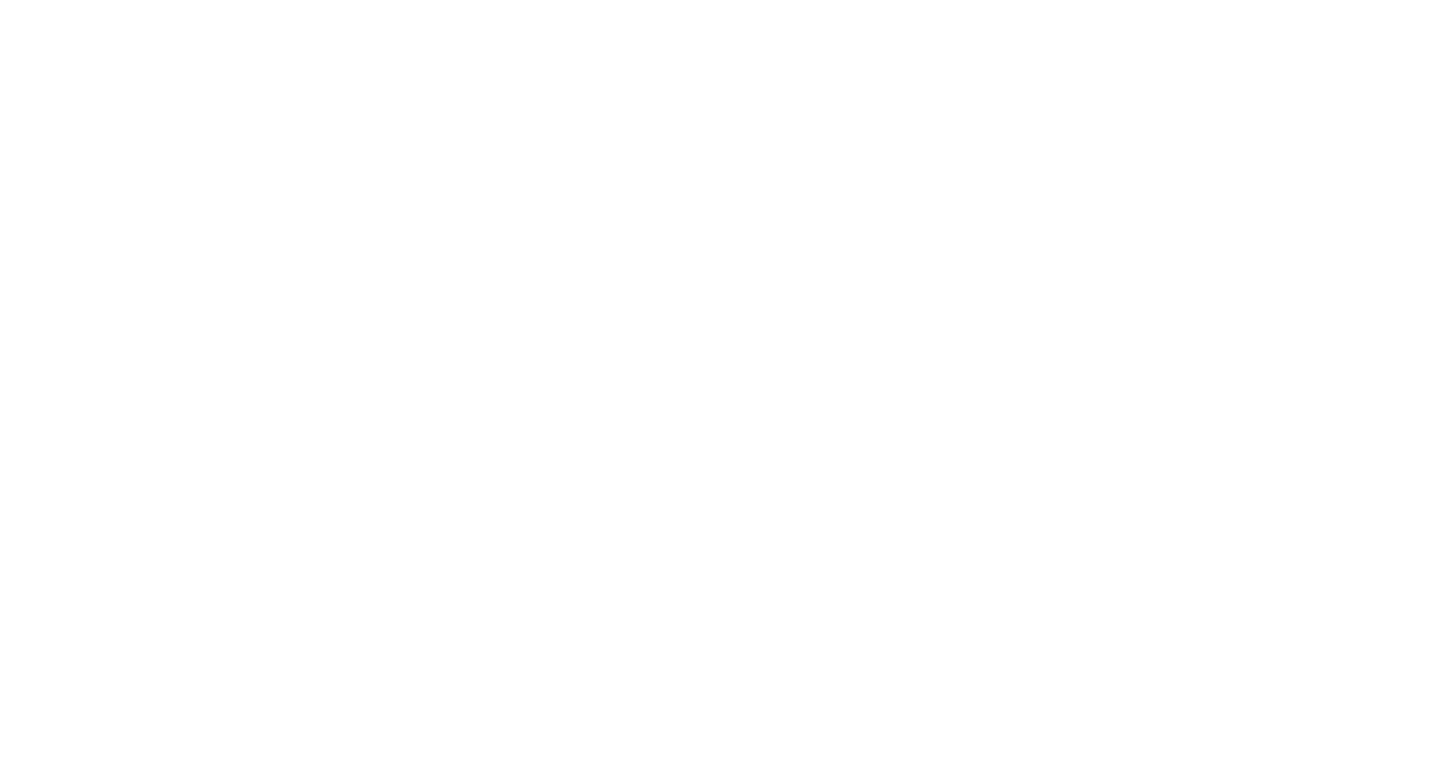 scroll, scrollTop: 0, scrollLeft: 0, axis: both 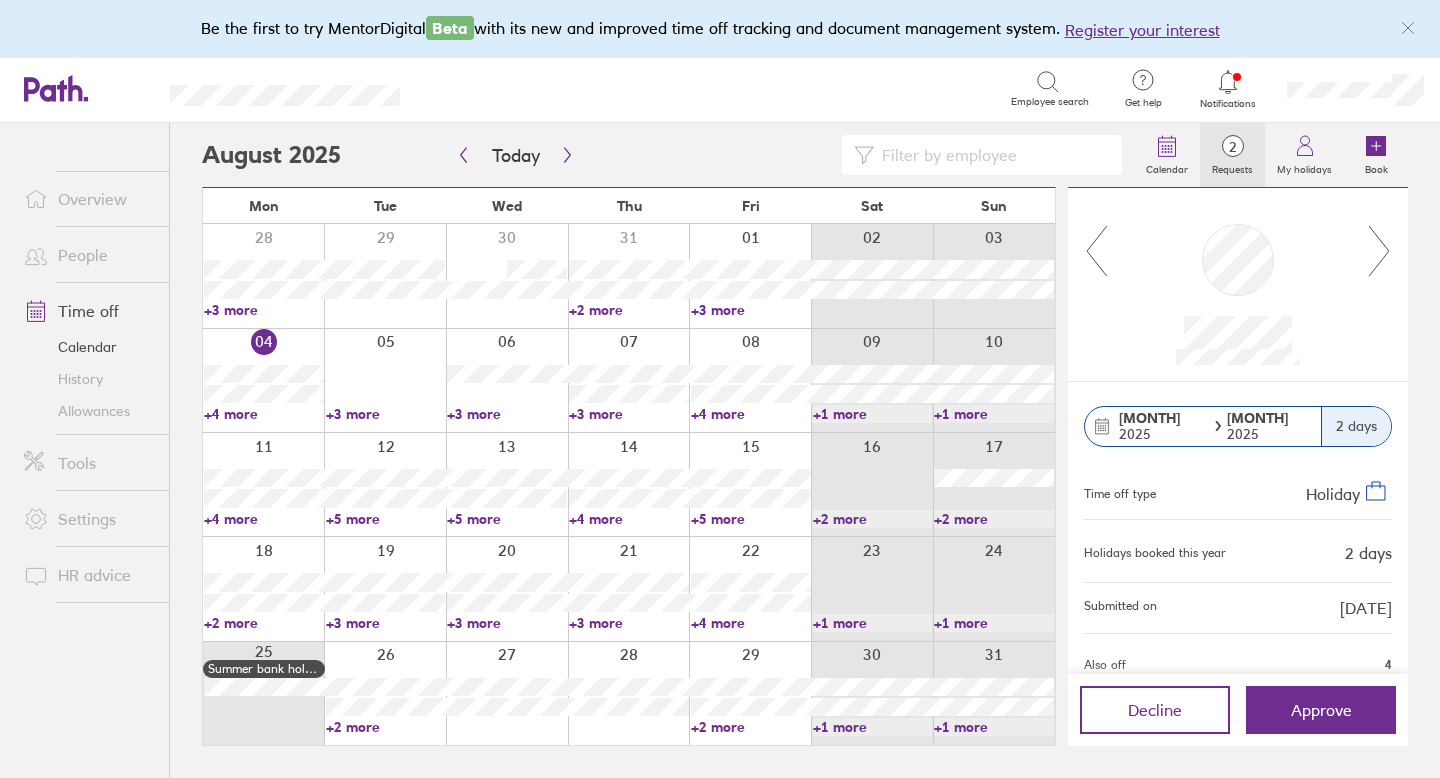 click 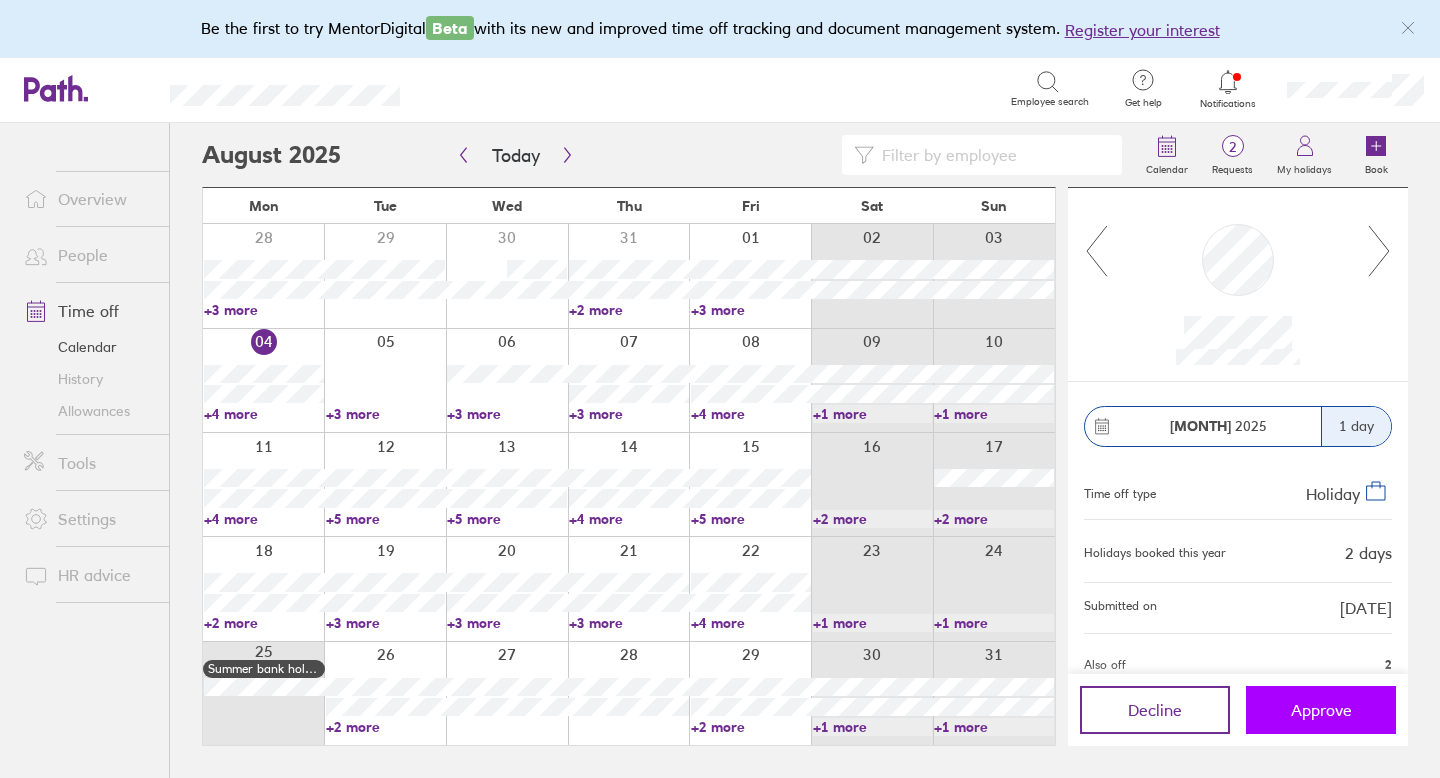 click on "Approve" at bounding box center [1321, 710] 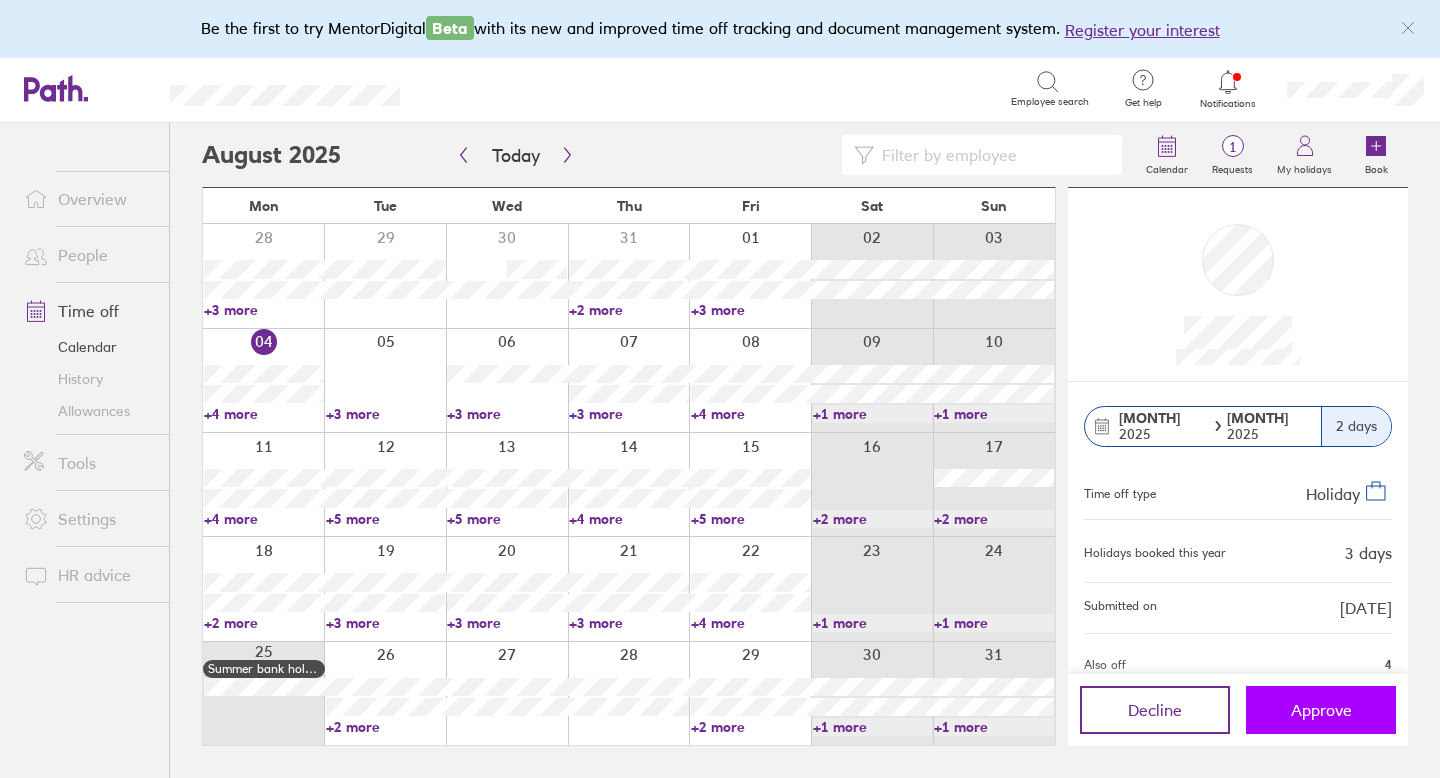 click on "Approve" at bounding box center (1321, 710) 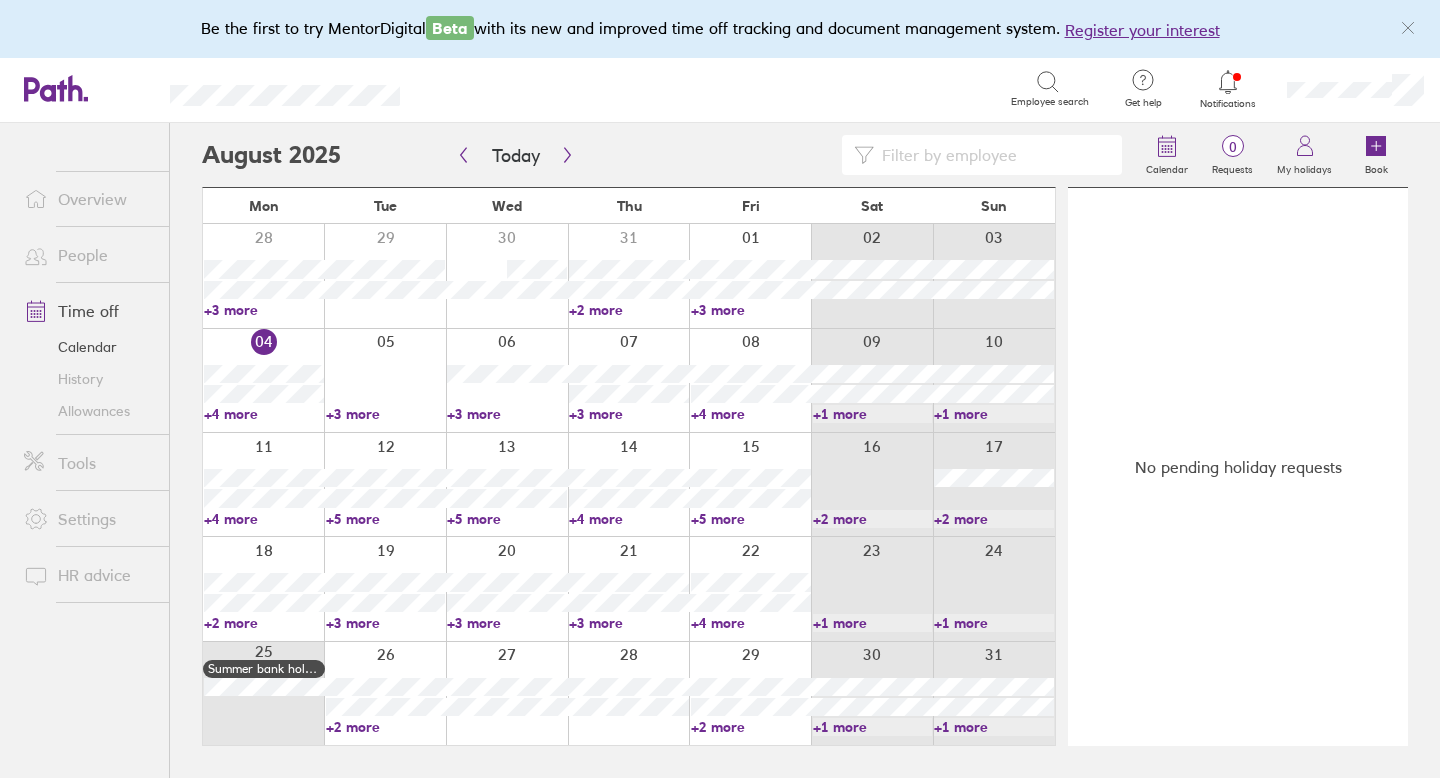 click on "Allowances" at bounding box center [88, 411] 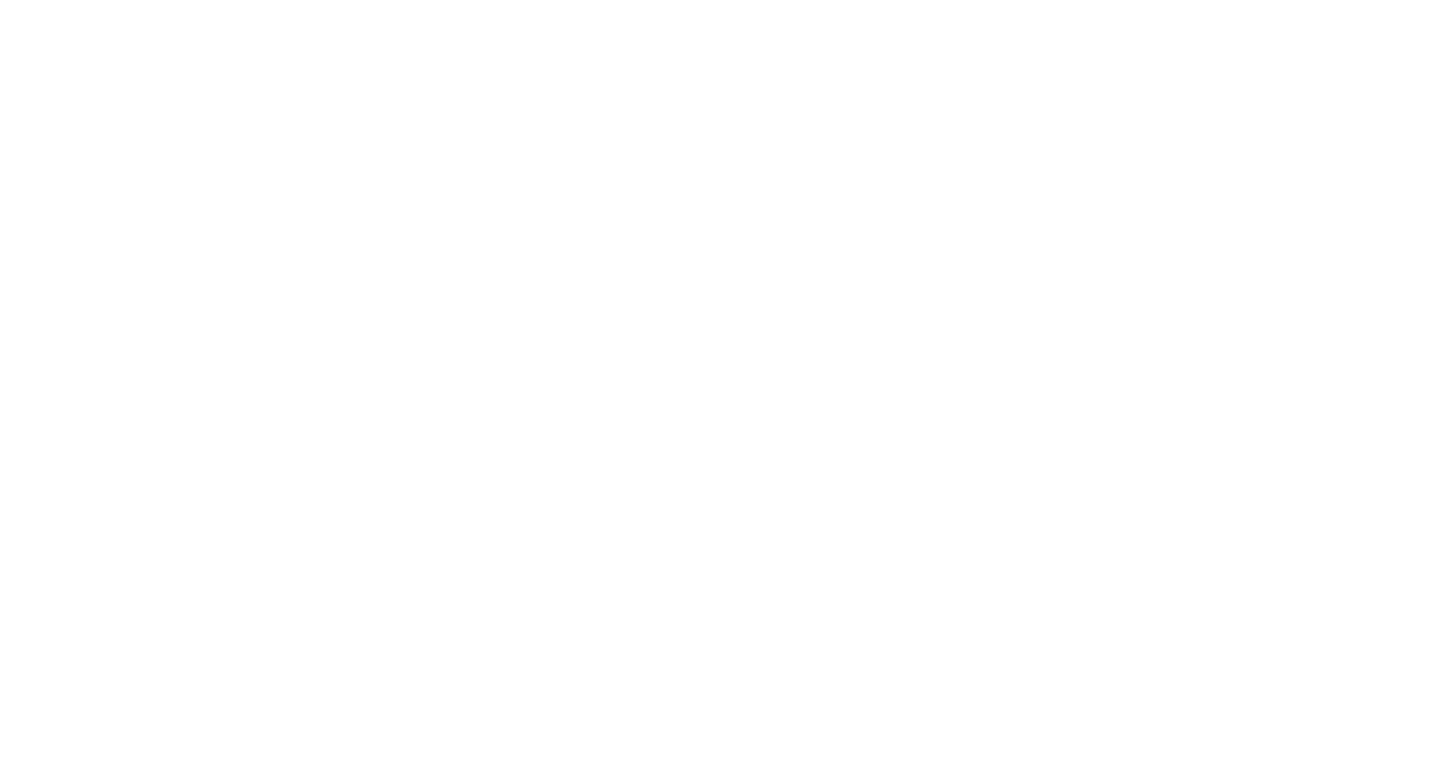 scroll, scrollTop: 0, scrollLeft: 0, axis: both 